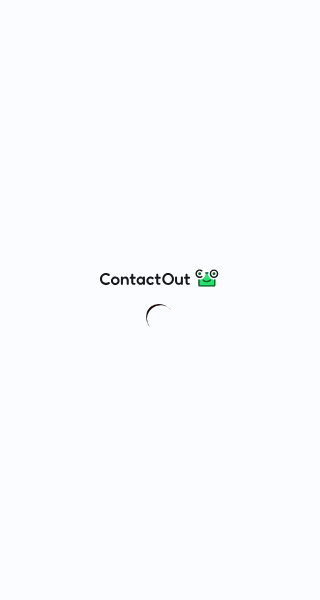 scroll, scrollTop: 0, scrollLeft: 0, axis: both 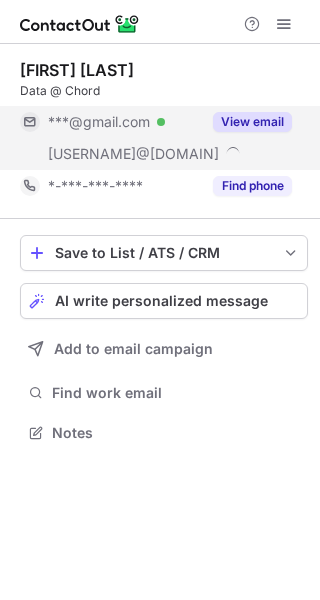 click on "View email" at bounding box center (252, 122) 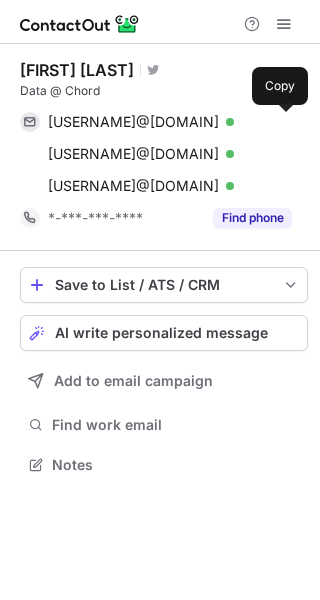 scroll, scrollTop: 10, scrollLeft: 10, axis: both 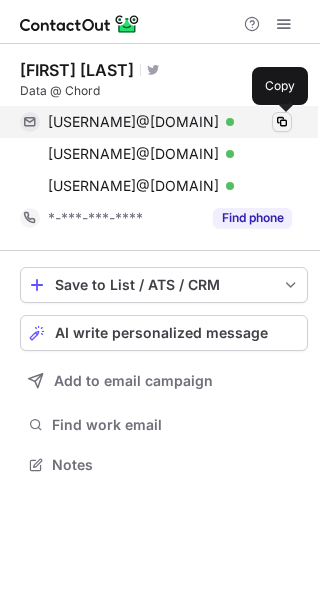 click at bounding box center [282, 122] 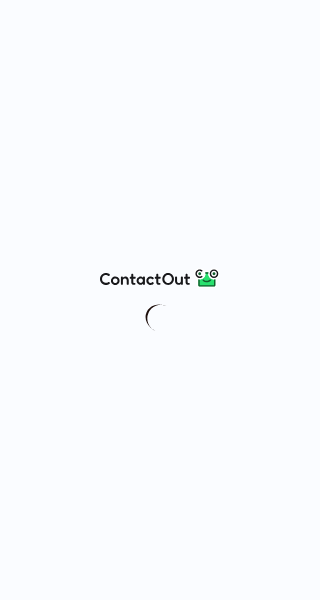scroll, scrollTop: 0, scrollLeft: 0, axis: both 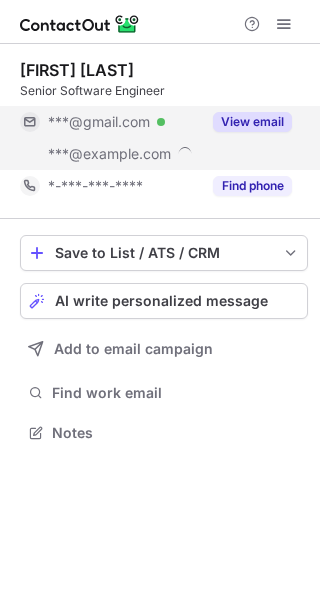 drag, startPoint x: 248, startPoint y: 126, endPoint x: 263, endPoint y: 131, distance: 15.811388 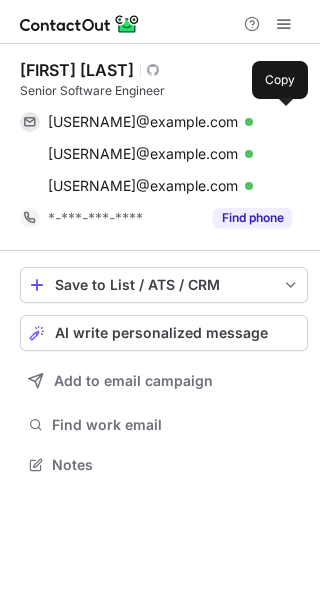 scroll, scrollTop: 10, scrollLeft: 10, axis: both 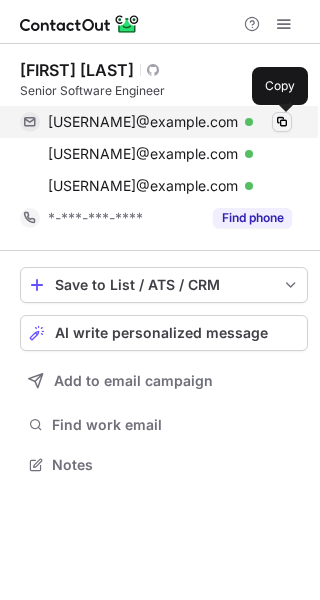 click at bounding box center (282, 122) 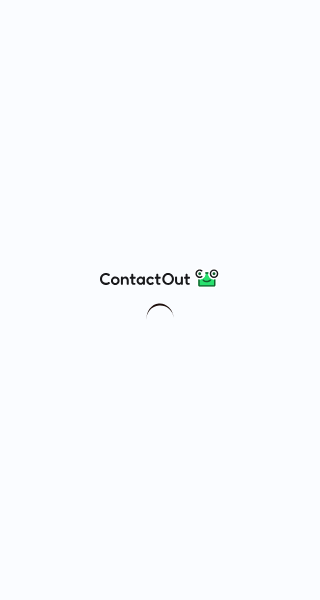 scroll, scrollTop: 0, scrollLeft: 0, axis: both 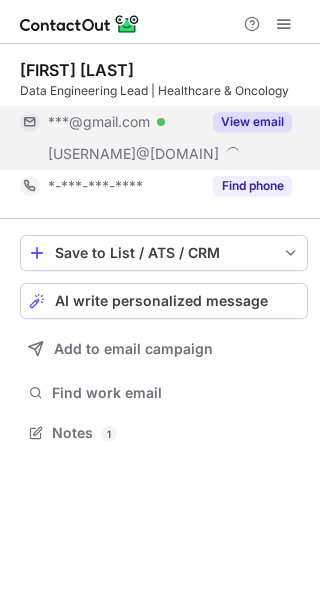 click on "View email" at bounding box center [252, 122] 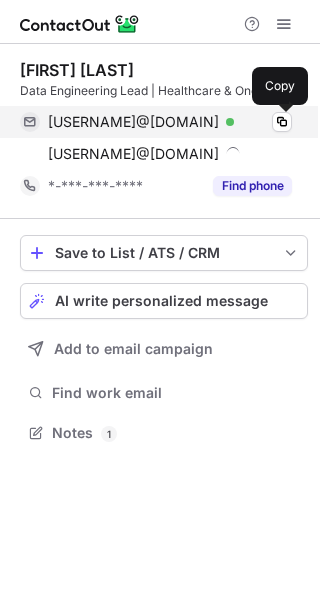 drag, startPoint x: 279, startPoint y: 125, endPoint x: 256, endPoint y: 129, distance: 23.345236 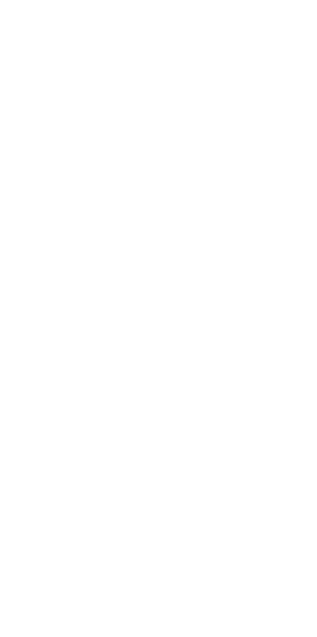scroll, scrollTop: 0, scrollLeft: 0, axis: both 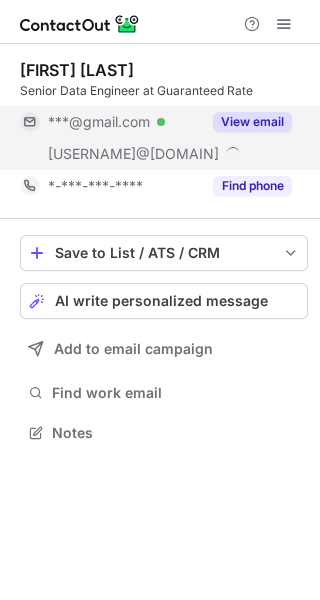 click on "View email" at bounding box center (252, 122) 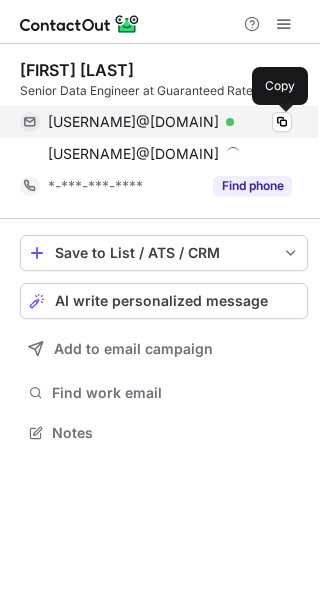 drag, startPoint x: 281, startPoint y: 123, endPoint x: 254, endPoint y: 123, distance: 27 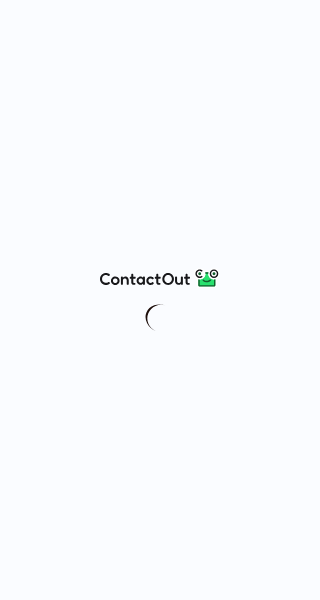 scroll, scrollTop: 0, scrollLeft: 0, axis: both 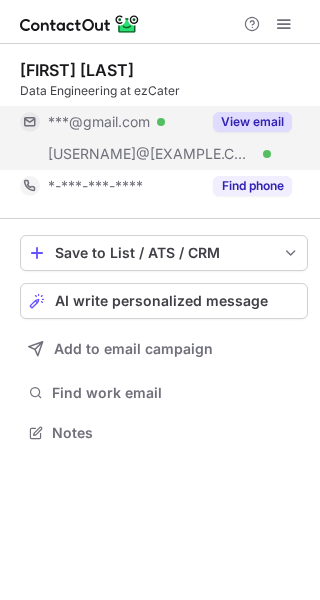 click on "View email" at bounding box center [252, 122] 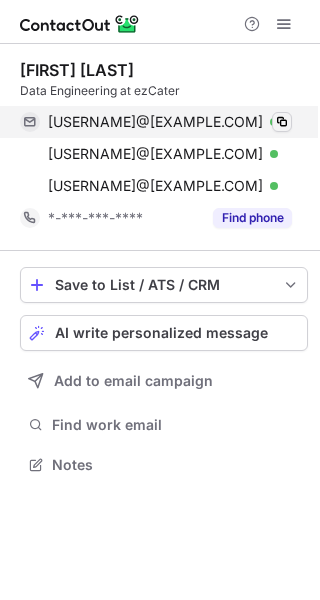 scroll, scrollTop: 10, scrollLeft: 10, axis: both 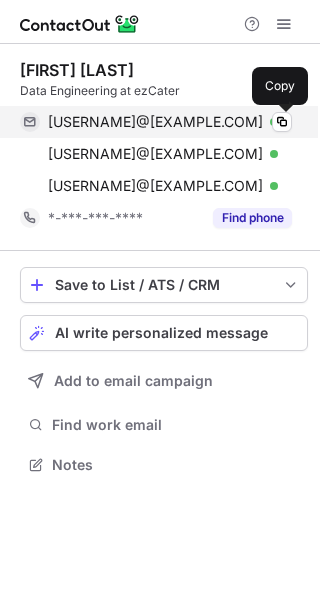 drag, startPoint x: 288, startPoint y: 124, endPoint x: 147, endPoint y: 128, distance: 141.05673 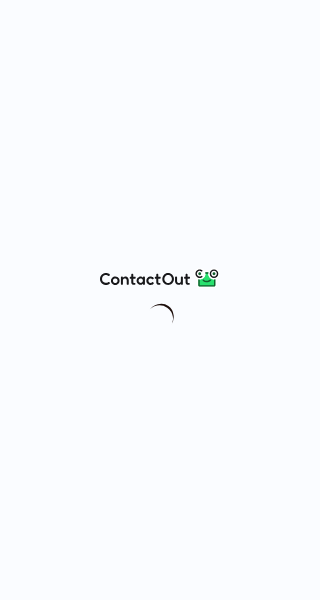 scroll, scrollTop: 0, scrollLeft: 0, axis: both 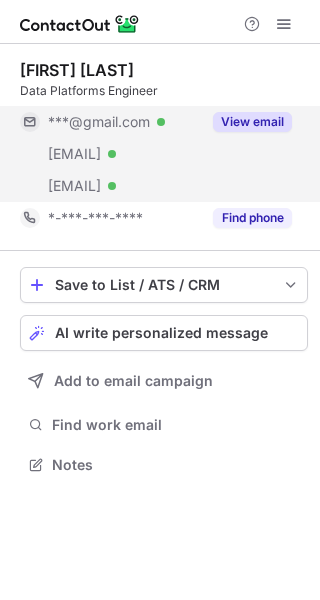 click on "View email" at bounding box center [252, 122] 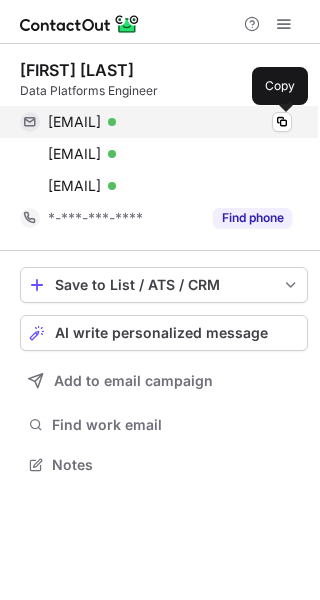 drag, startPoint x: 283, startPoint y: 122, endPoint x: 95, endPoint y: 132, distance: 188.26576 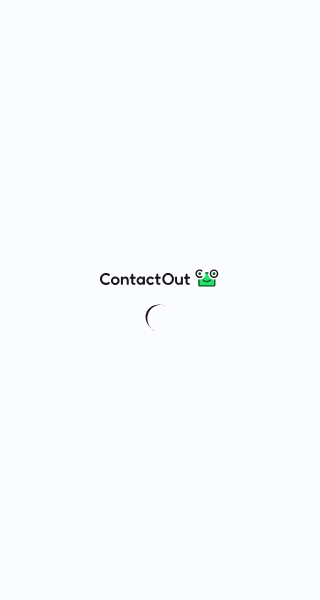 scroll, scrollTop: 0, scrollLeft: 0, axis: both 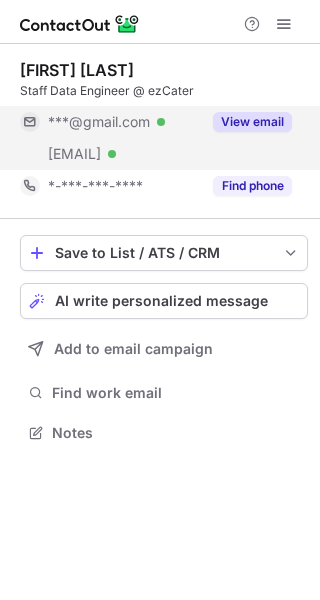 click on "View email" at bounding box center [252, 122] 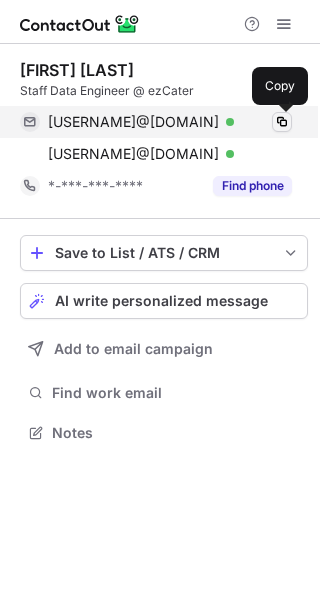 click at bounding box center [282, 122] 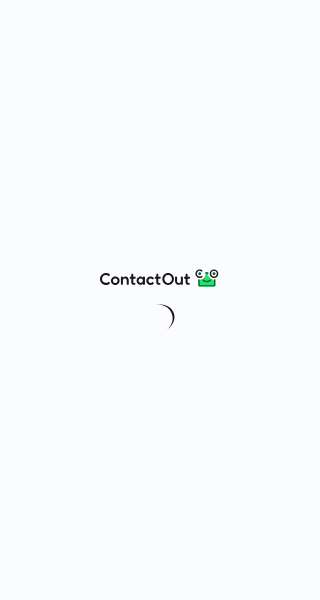 scroll, scrollTop: 0, scrollLeft: 0, axis: both 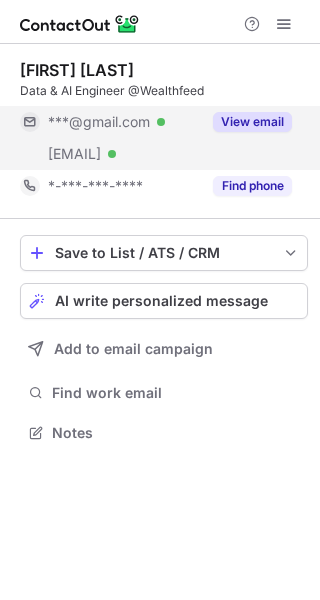 click on "View email" at bounding box center [252, 122] 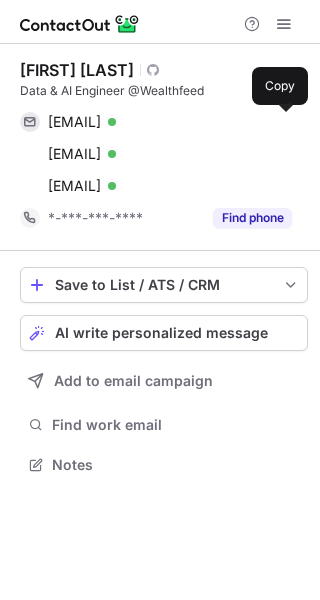 scroll, scrollTop: 10, scrollLeft: 10, axis: both 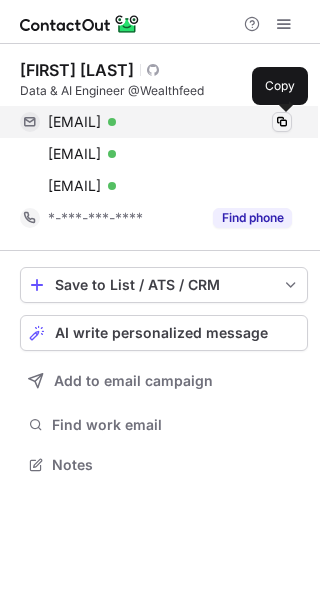 click at bounding box center [282, 122] 